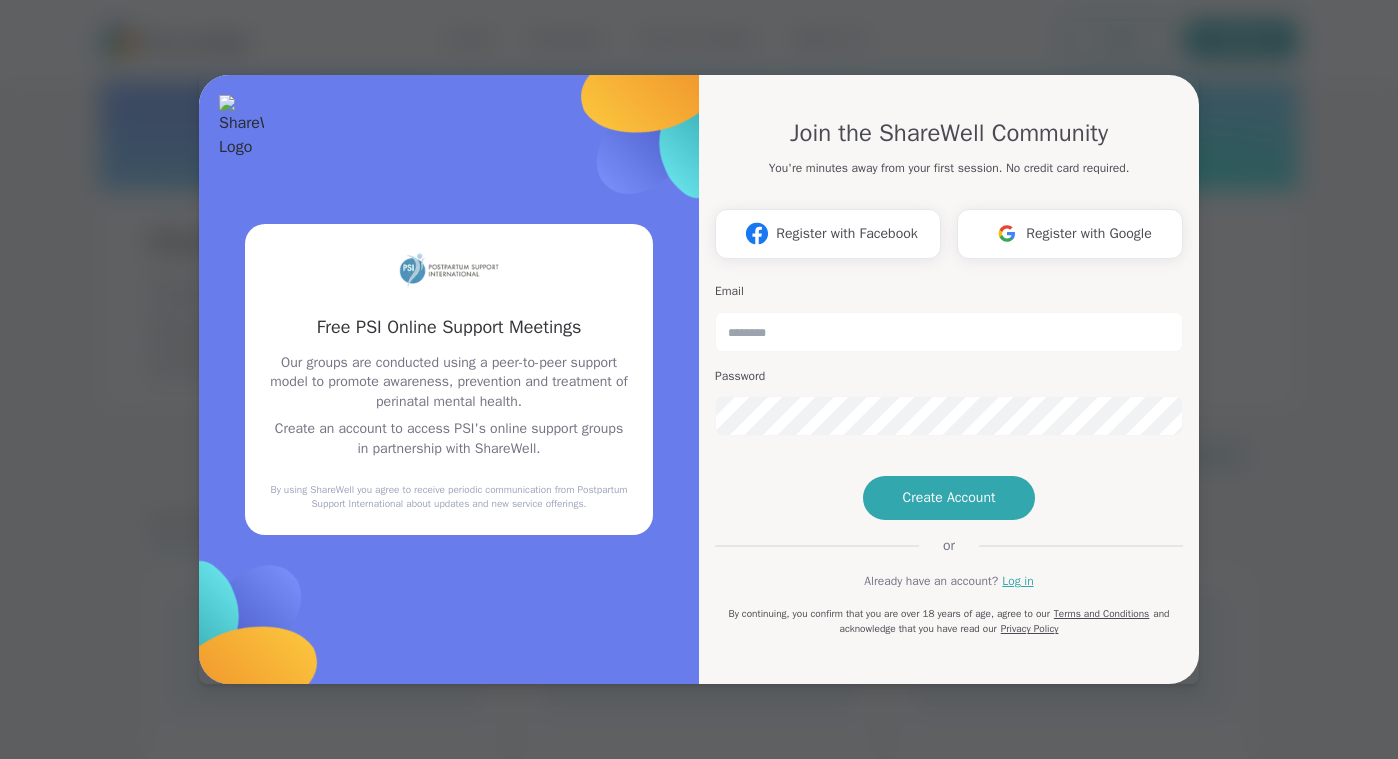 scroll, scrollTop: 0, scrollLeft: 0, axis: both 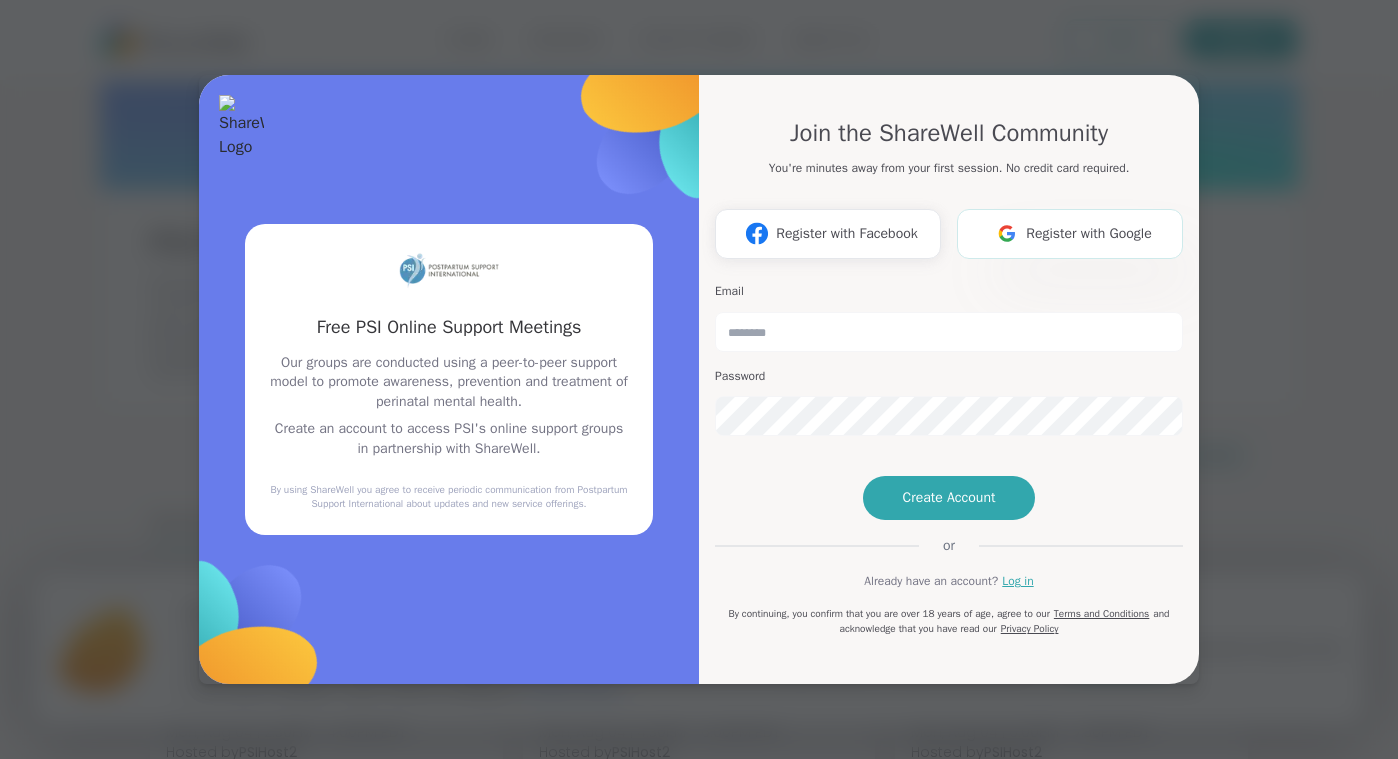 click on "Register with Google" at bounding box center [1089, 233] 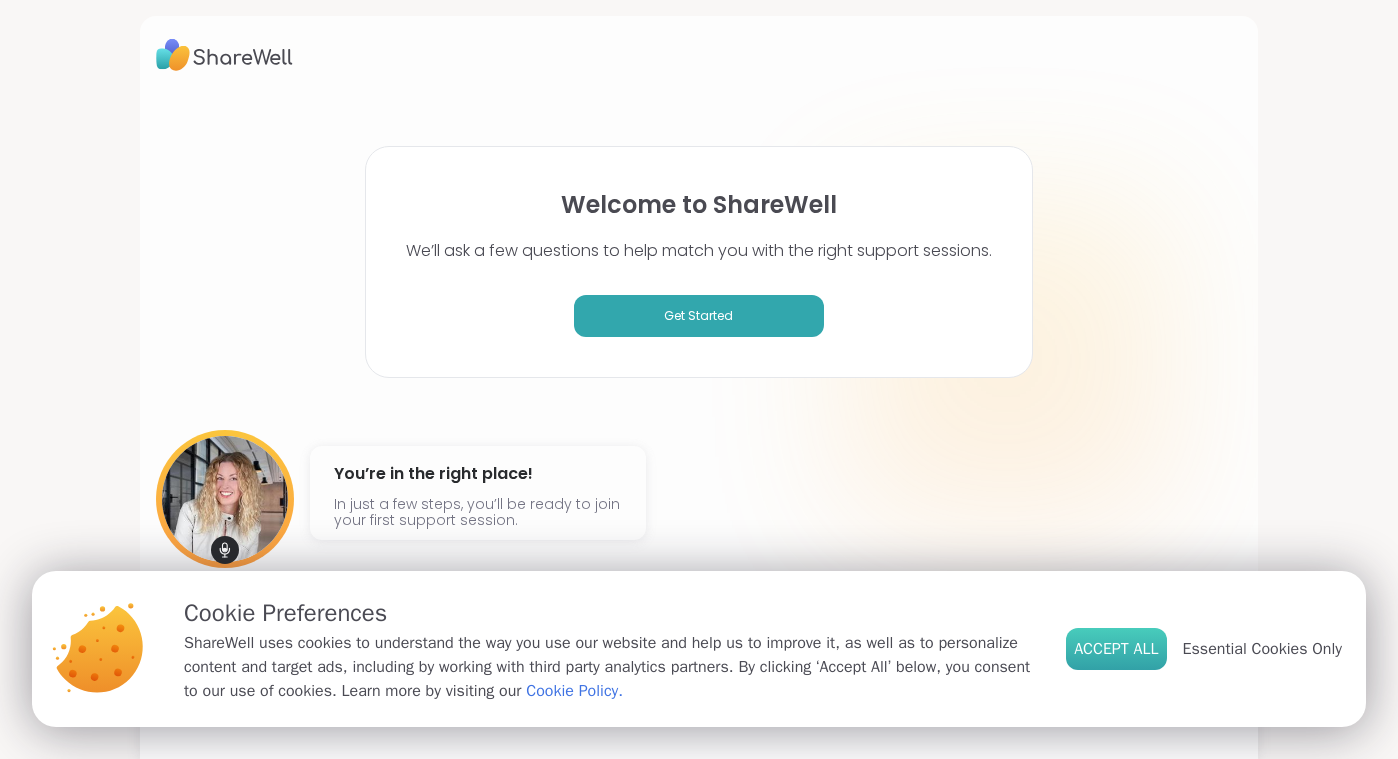 click on "Accept All" at bounding box center [1116, 649] 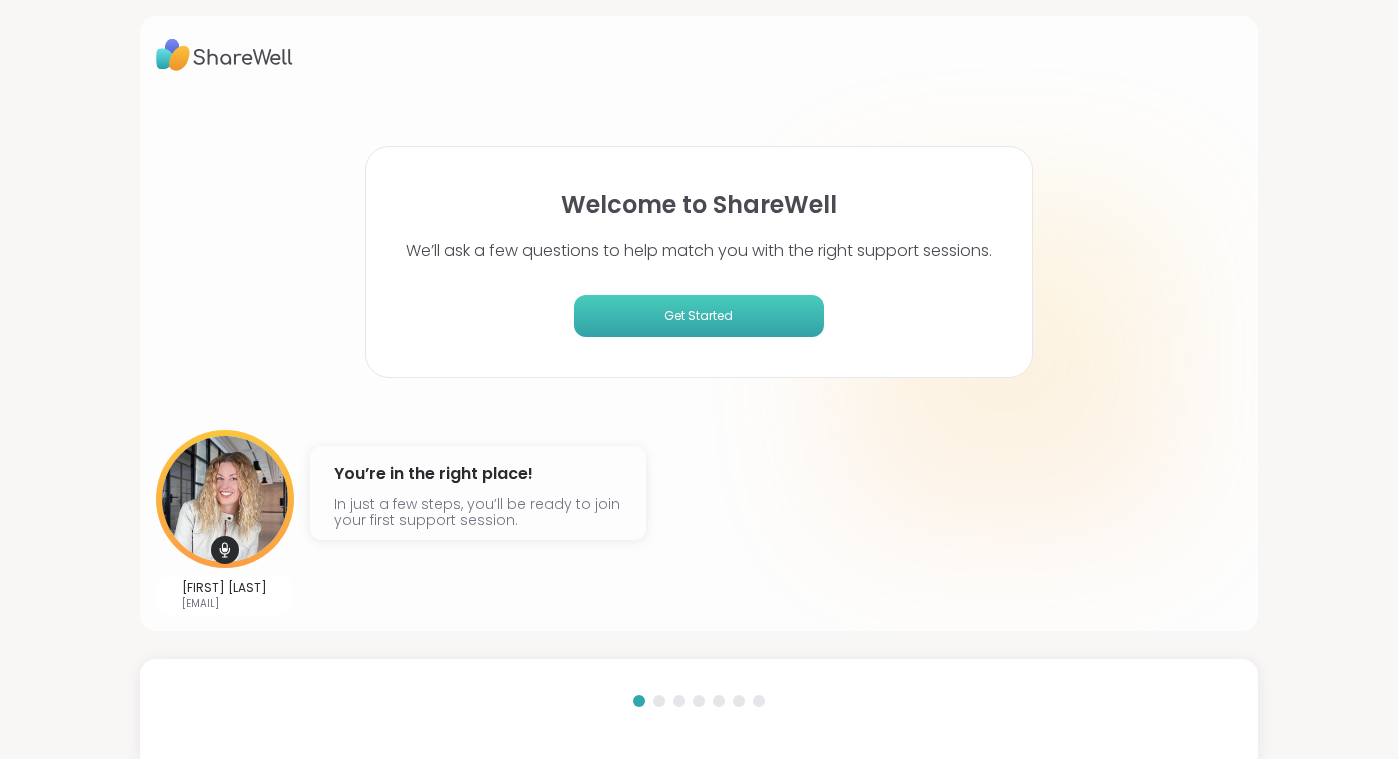 click on "Get Started" at bounding box center [699, 316] 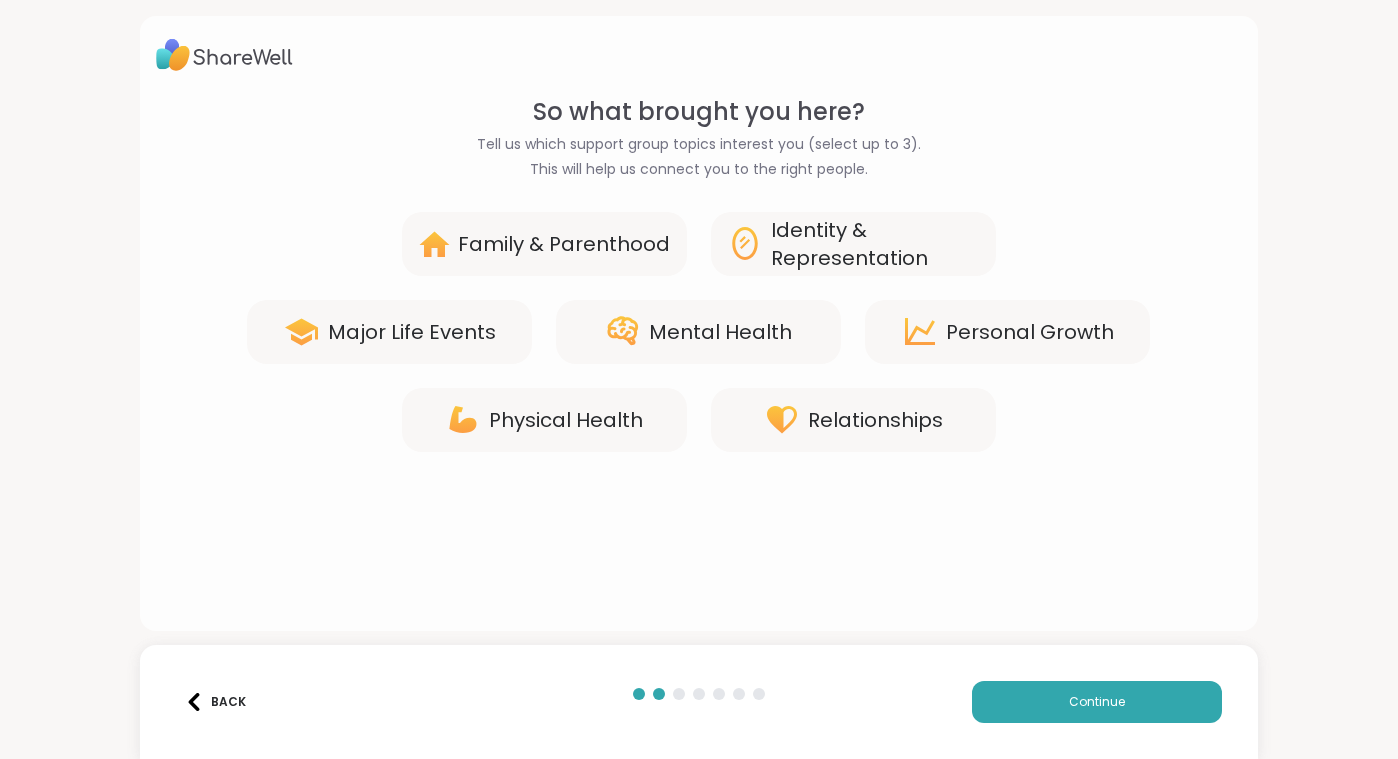 click on "Family & Parenthood" at bounding box center [564, 244] 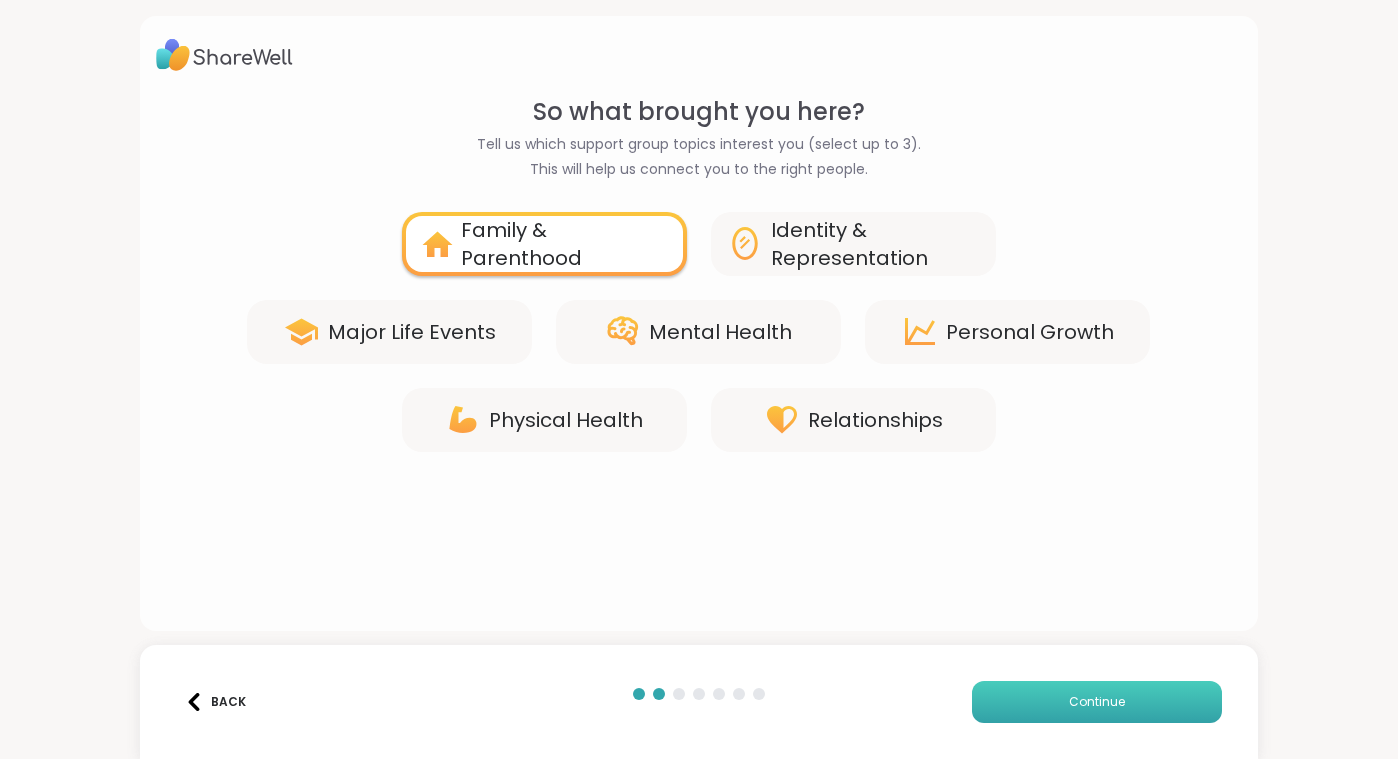 click on "Continue" at bounding box center [1097, 702] 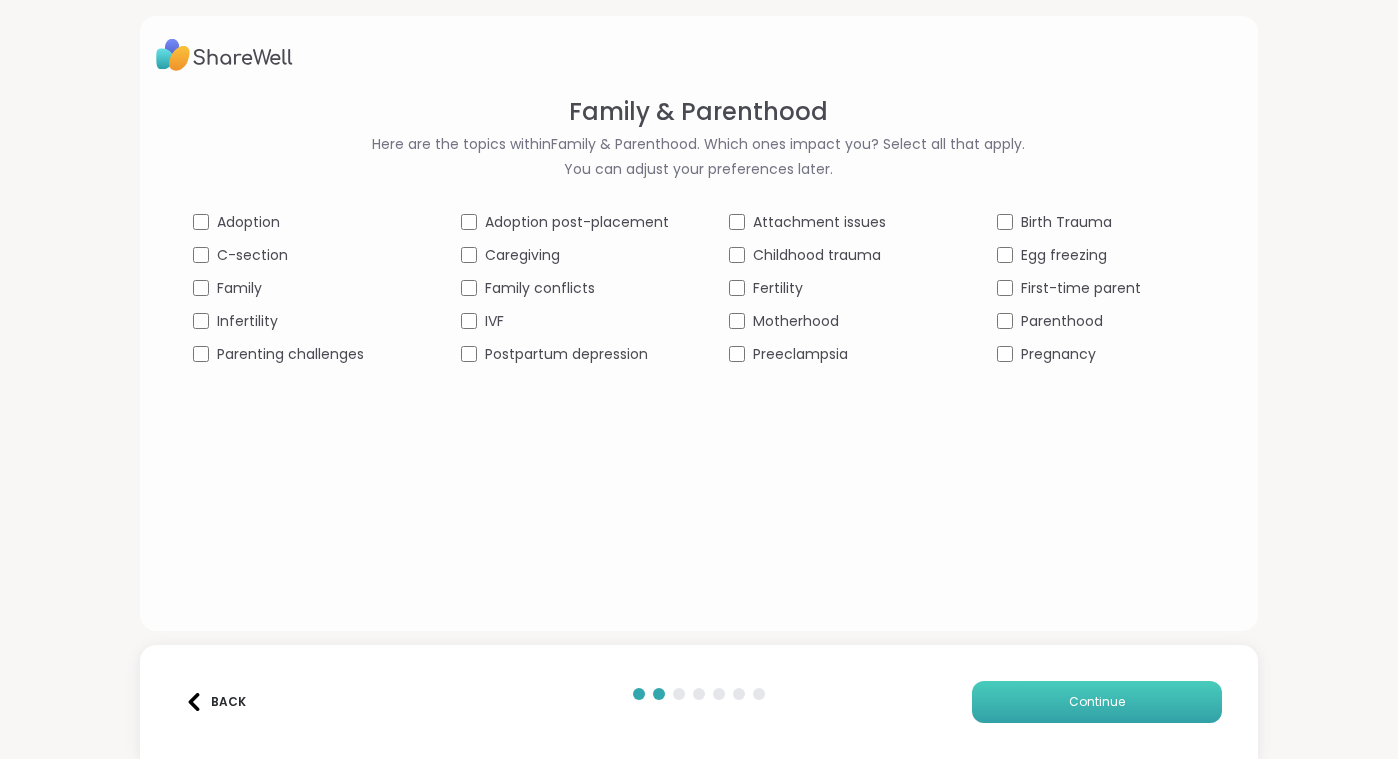 click on "Continue" at bounding box center (1097, 702) 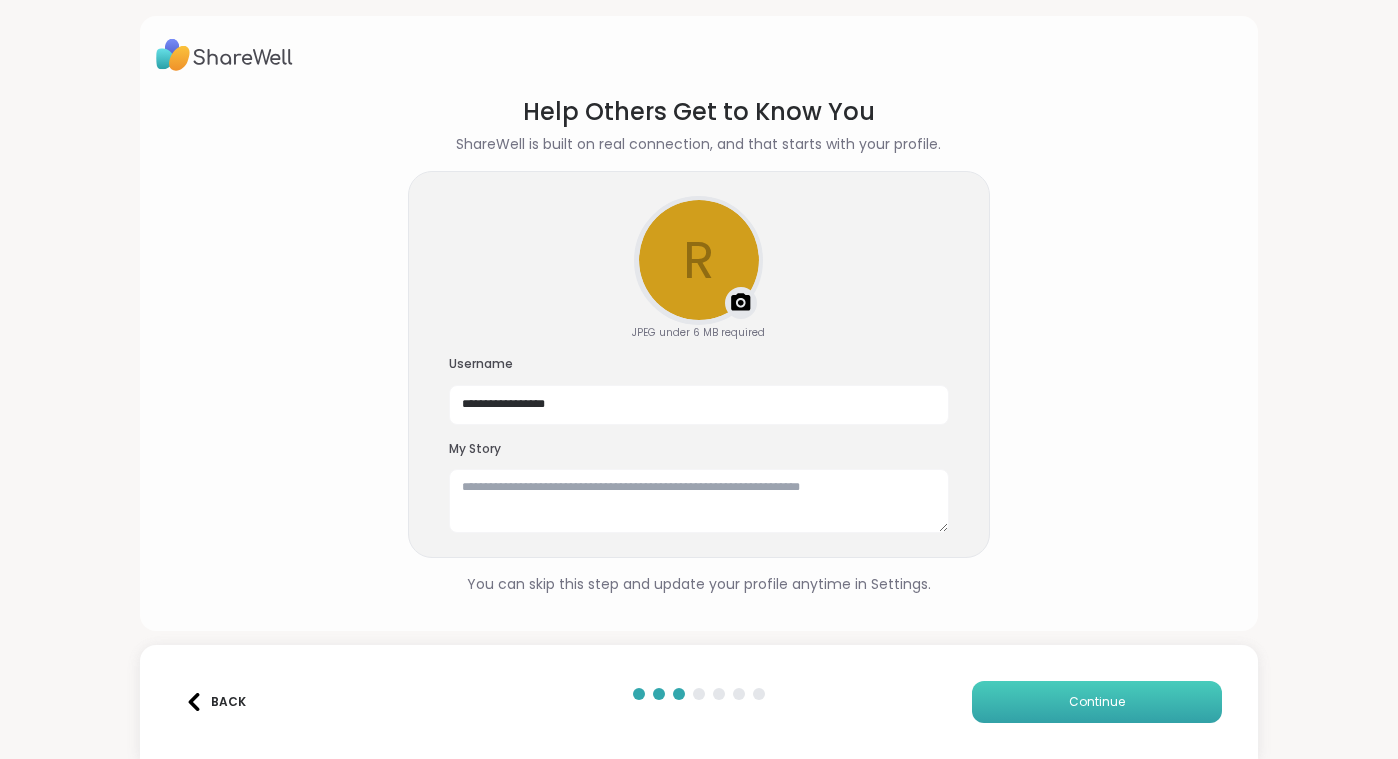 click on "Continue" at bounding box center (1097, 702) 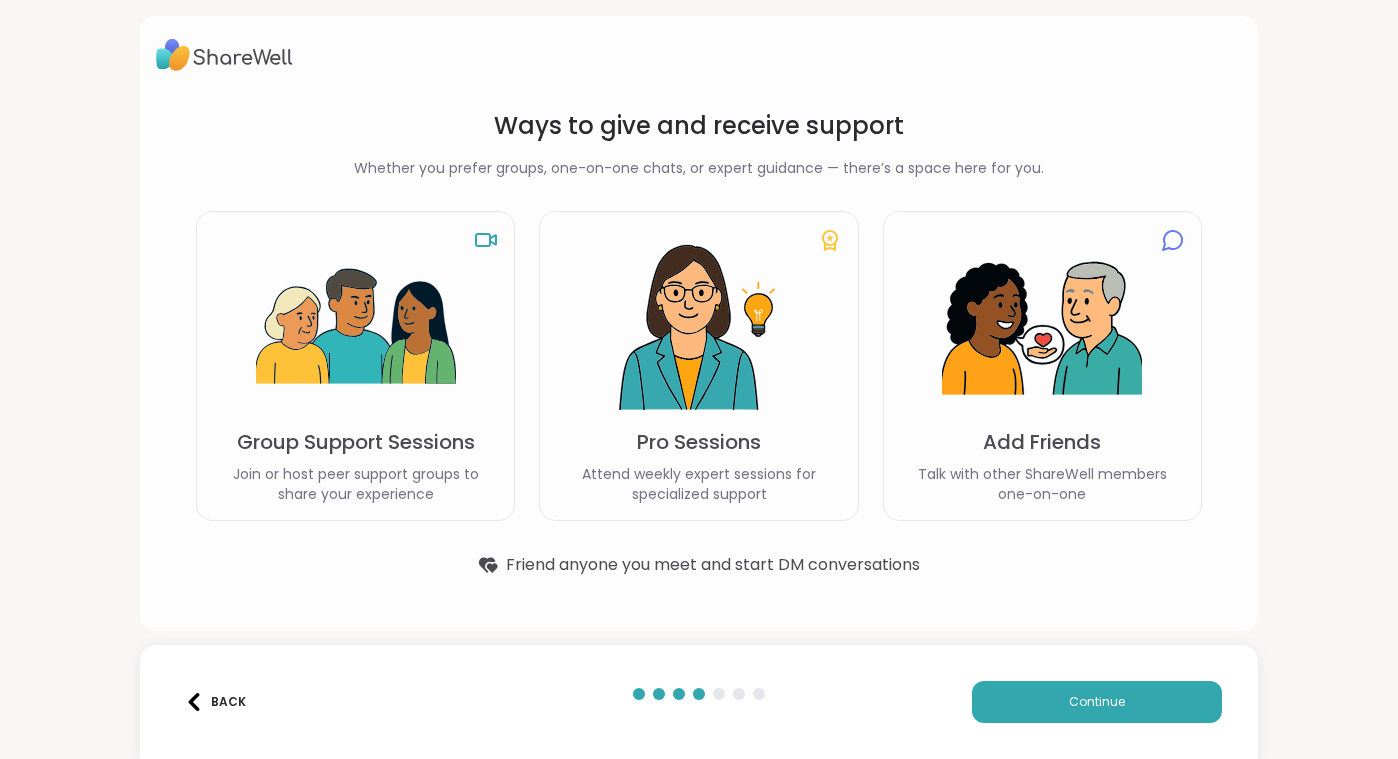 click at bounding box center [356, 328] 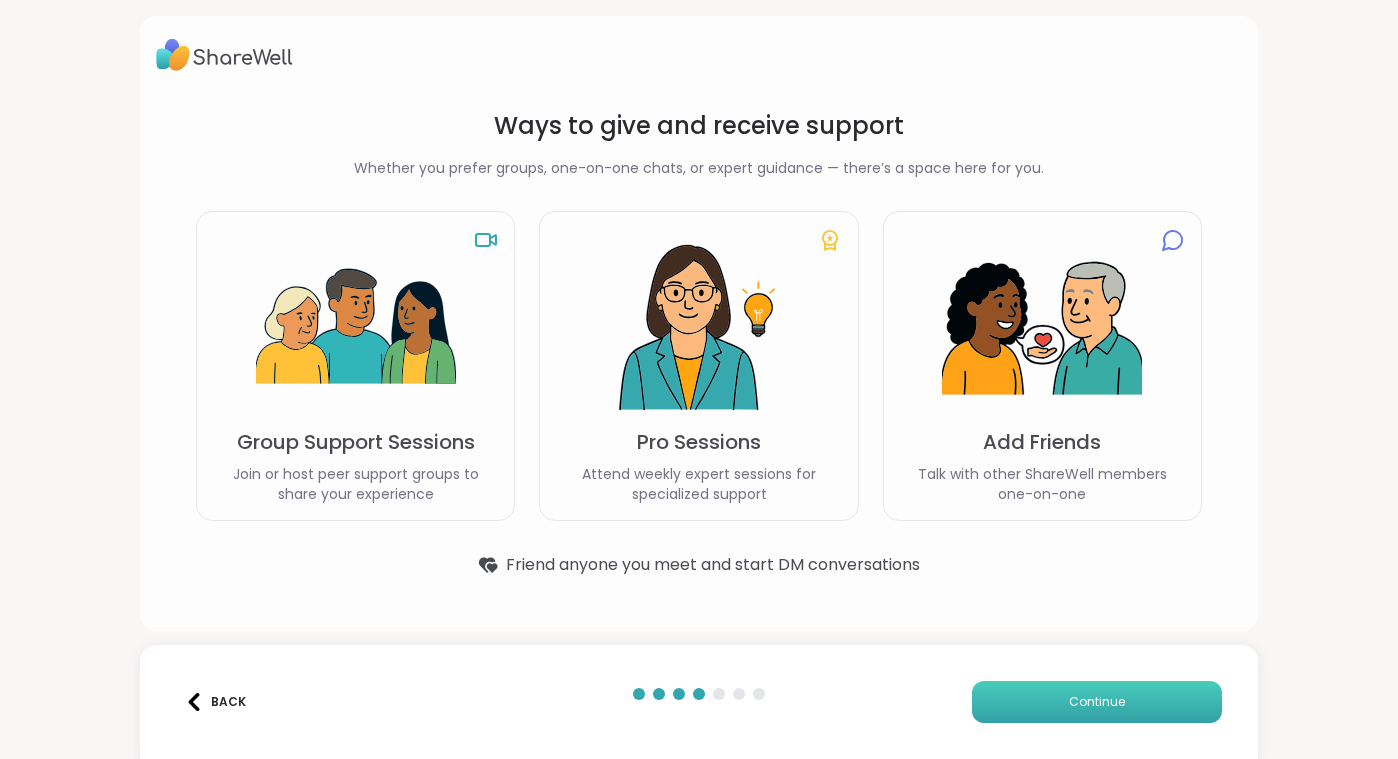 click on "Continue" at bounding box center (1097, 702) 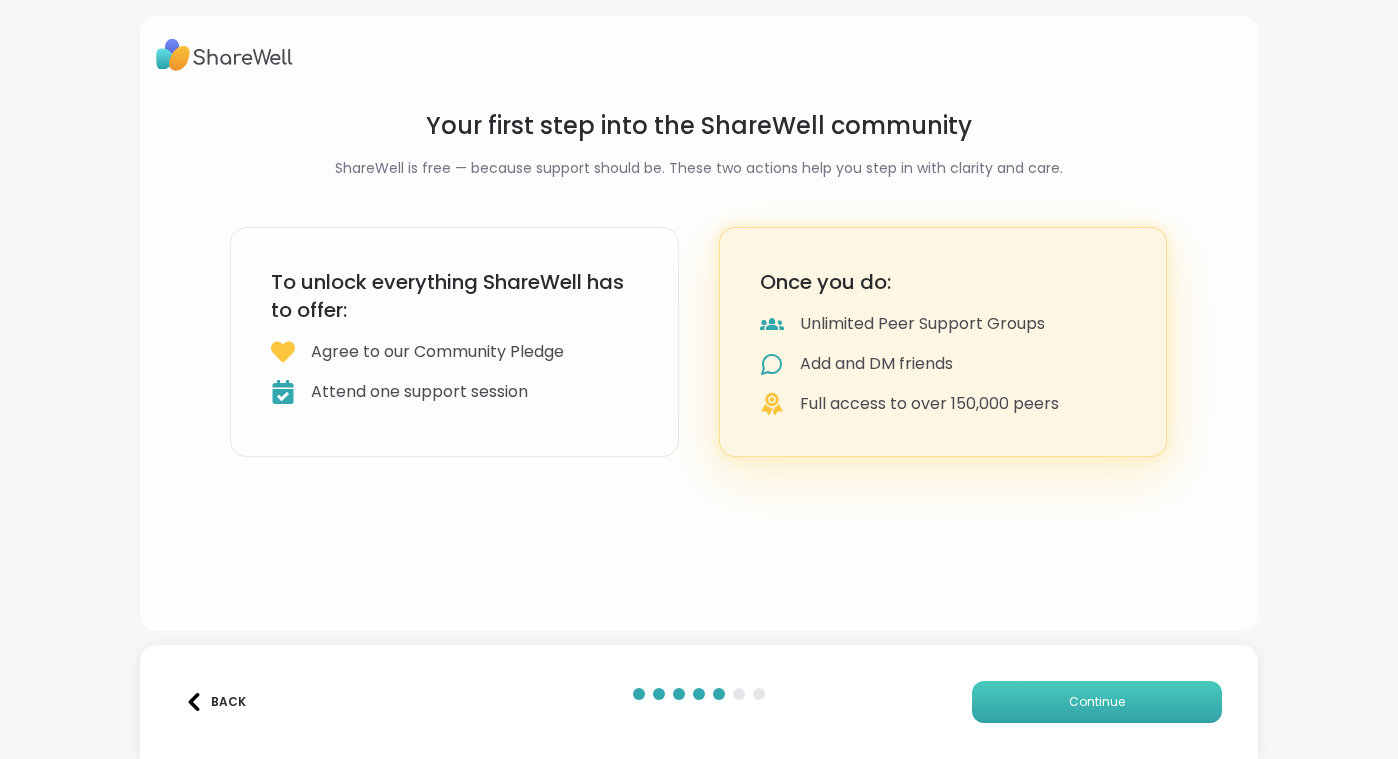 click on "Continue" at bounding box center (1097, 702) 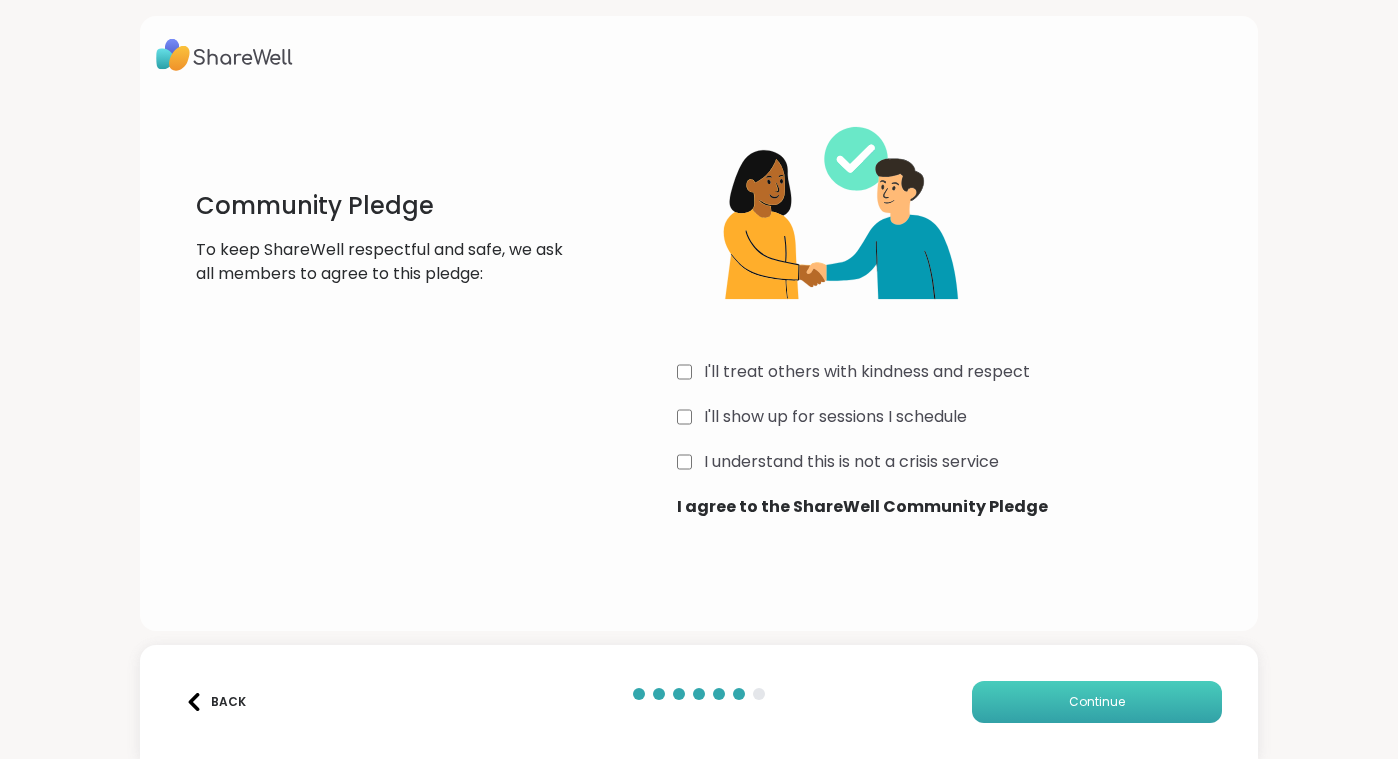 click on "Continue" at bounding box center (1097, 702) 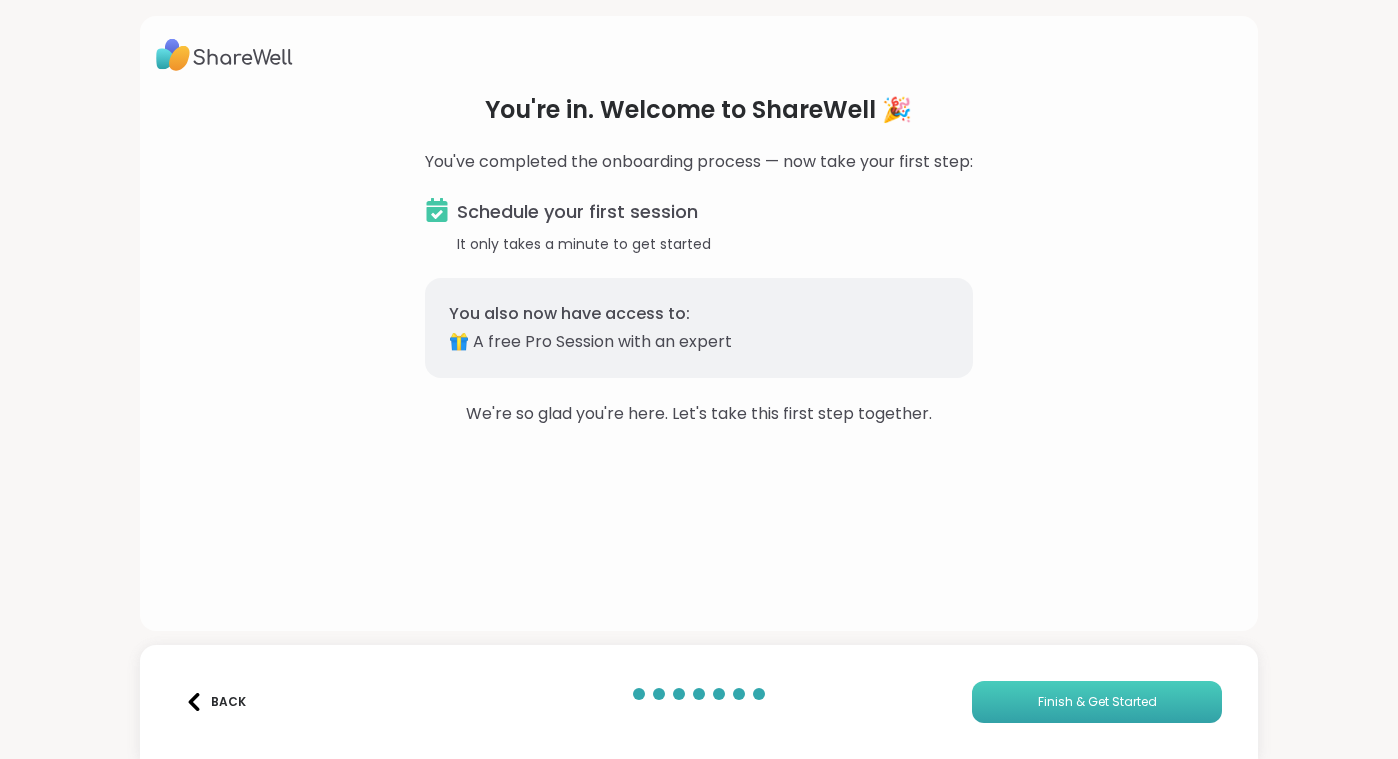 click on "Finish & Get Started" at bounding box center (1097, 702) 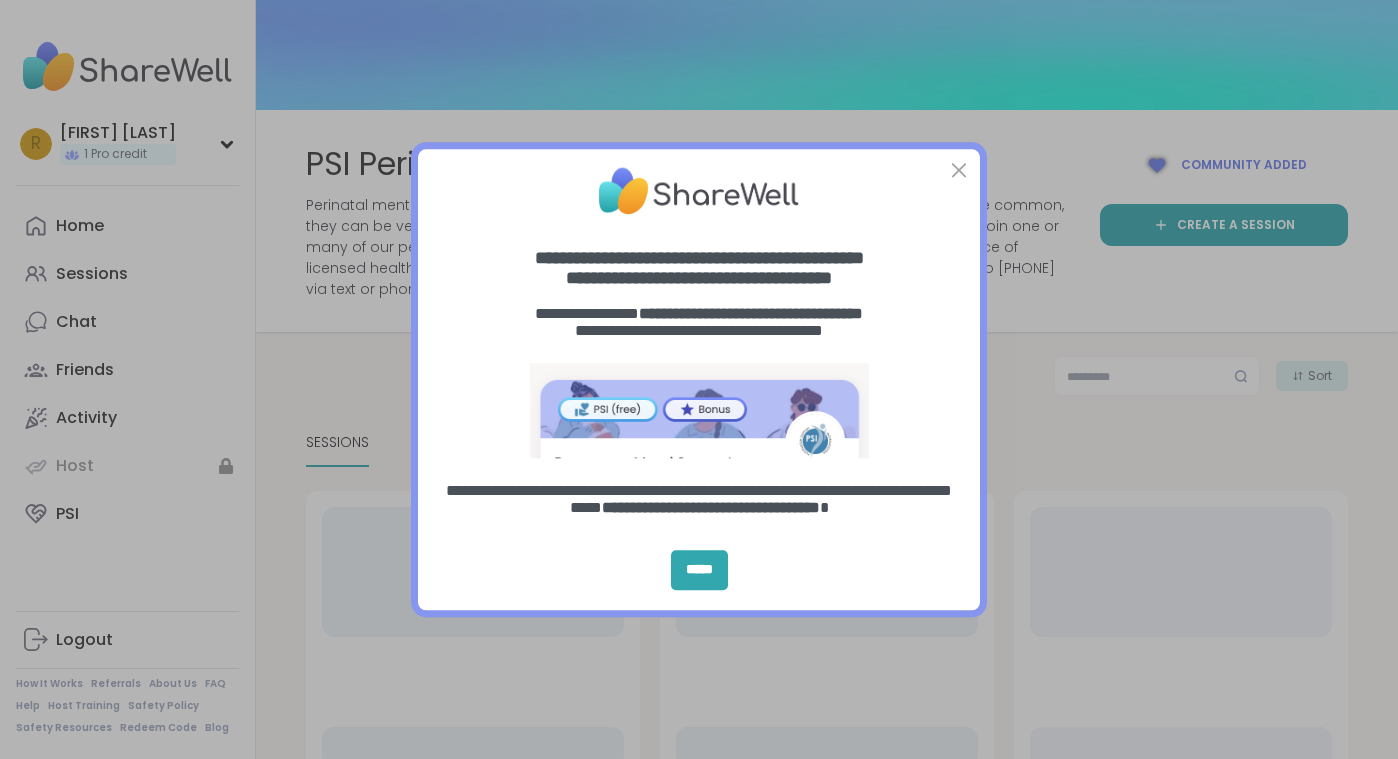 scroll, scrollTop: 0, scrollLeft: 0, axis: both 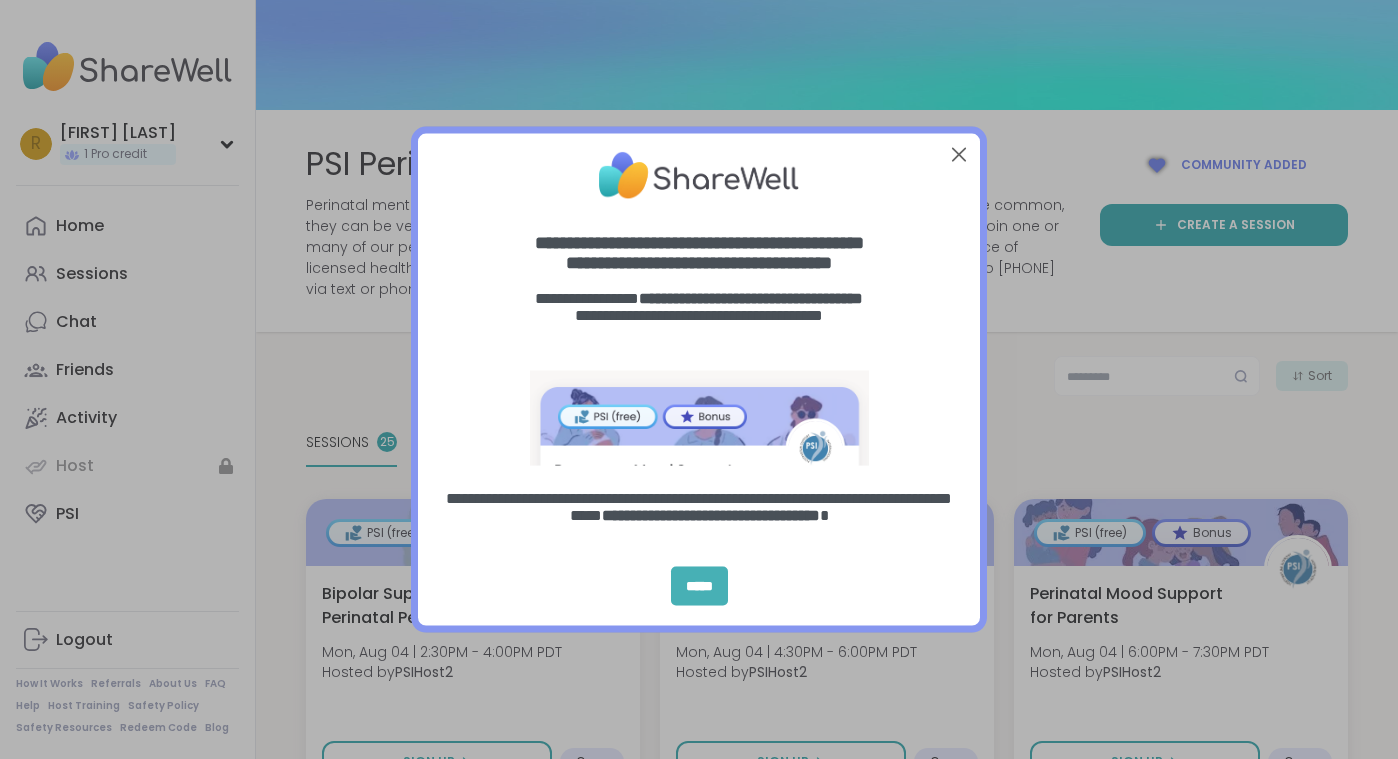 click on "*****" at bounding box center (699, 586) 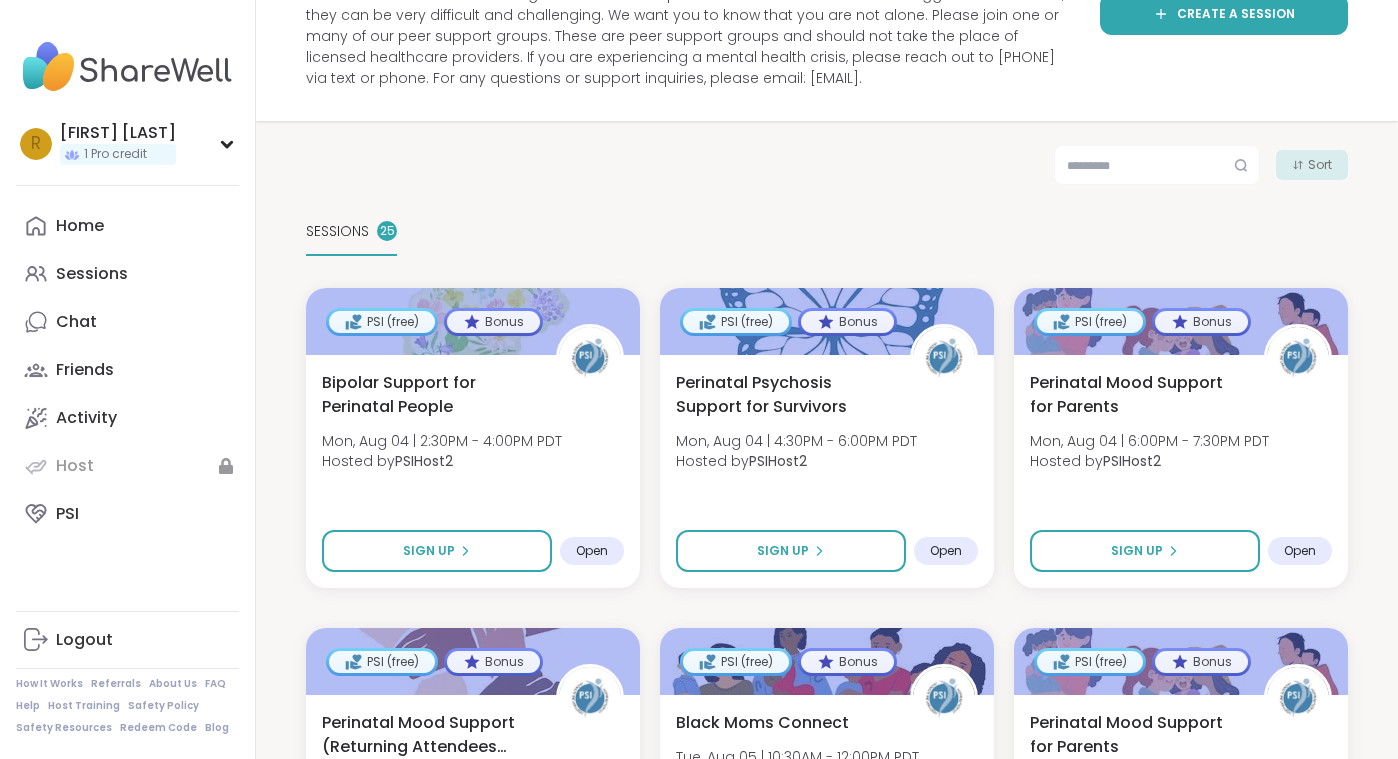 scroll, scrollTop: 278, scrollLeft: 0, axis: vertical 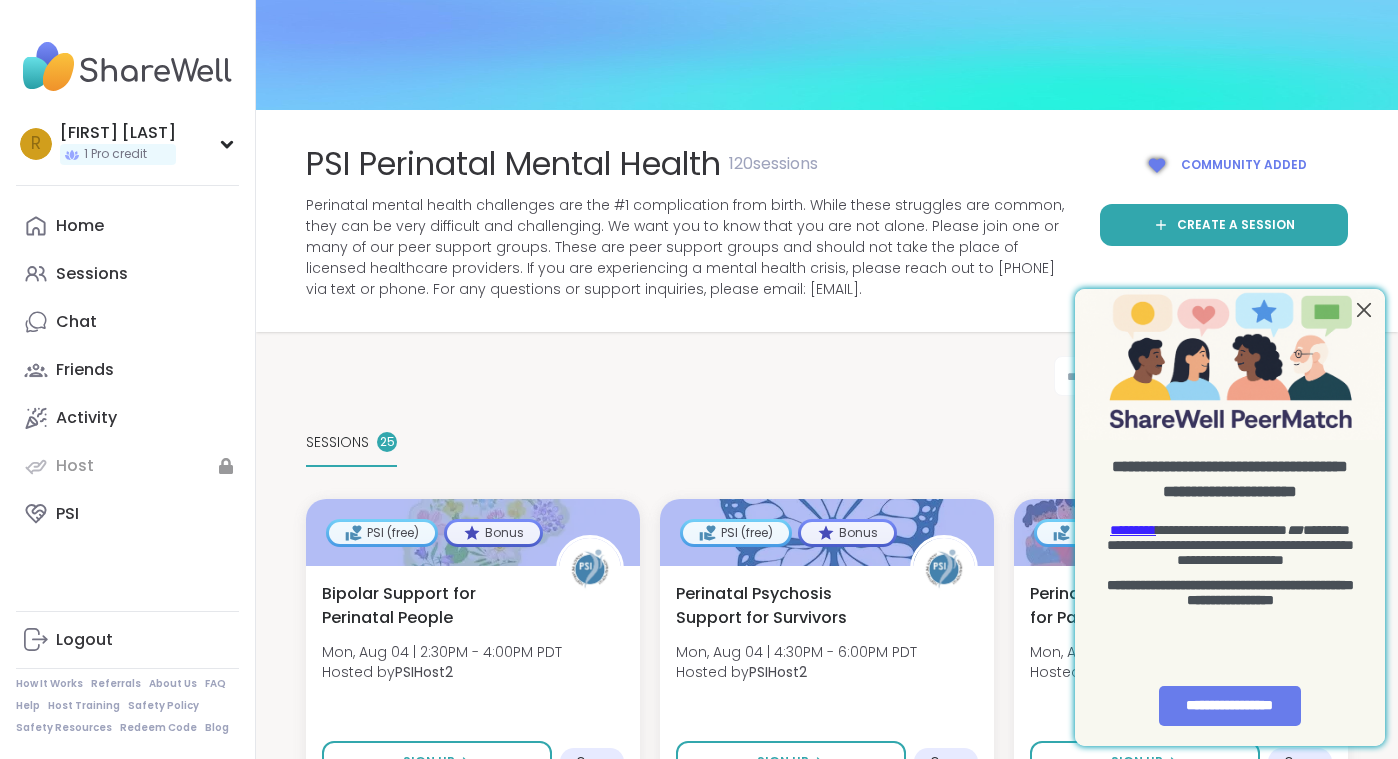 click at bounding box center (1364, 309) 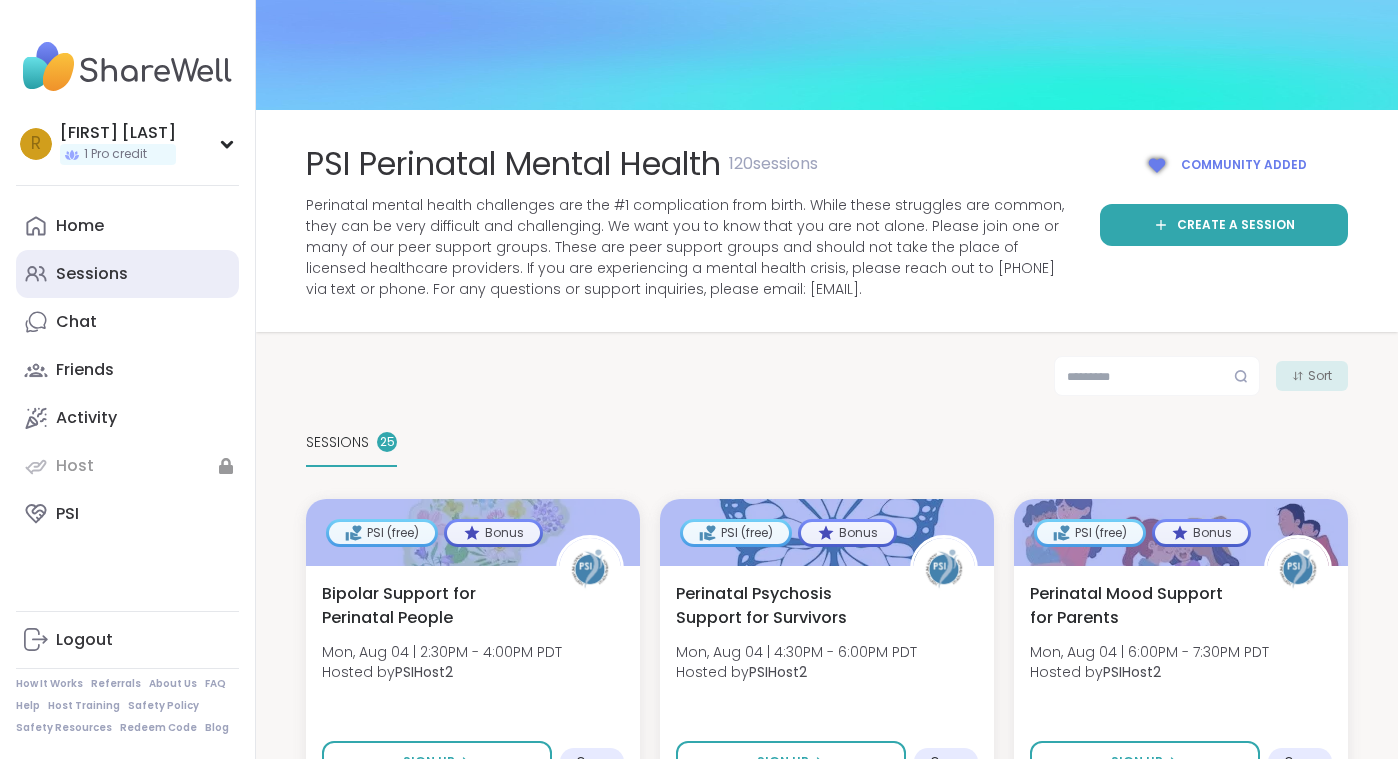 click on "Sessions" at bounding box center (92, 274) 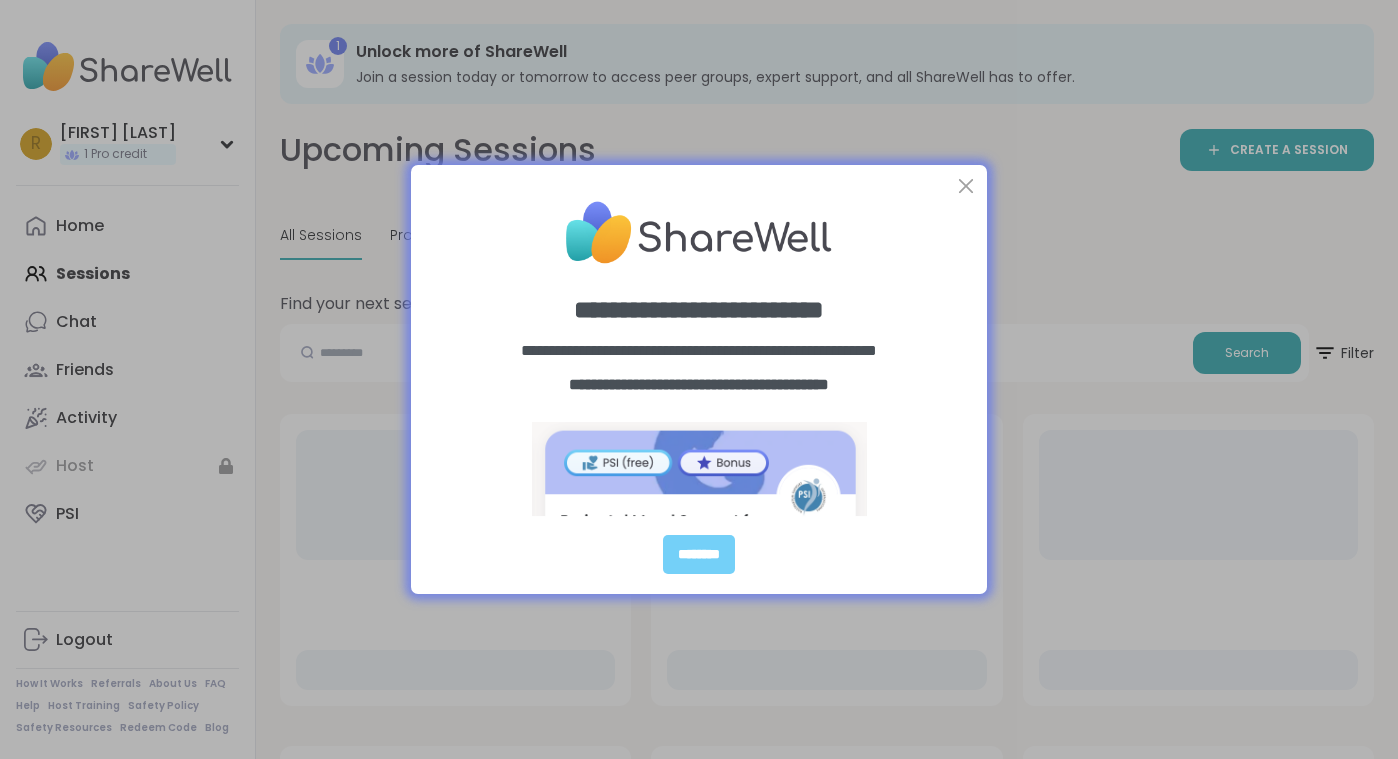 scroll, scrollTop: 0, scrollLeft: 0, axis: both 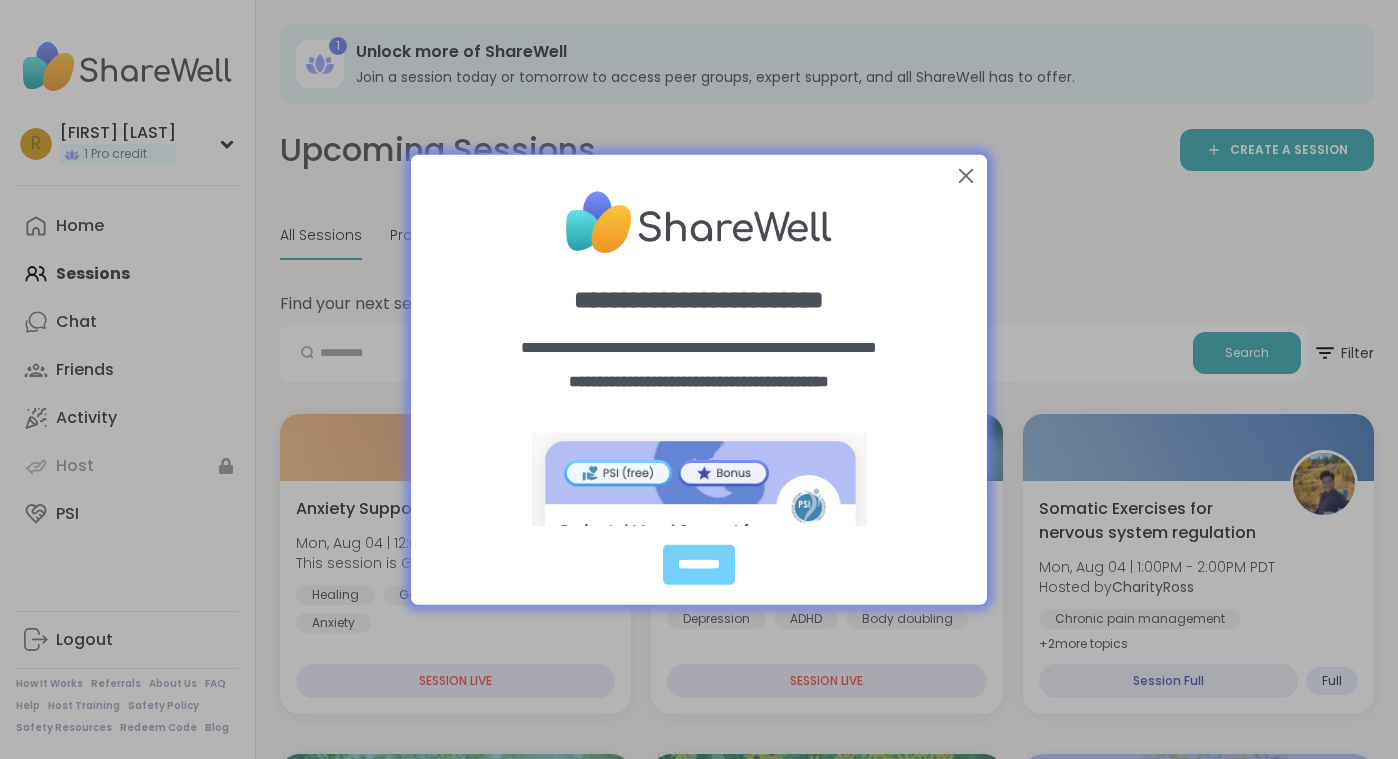 click at bounding box center (699, 210) 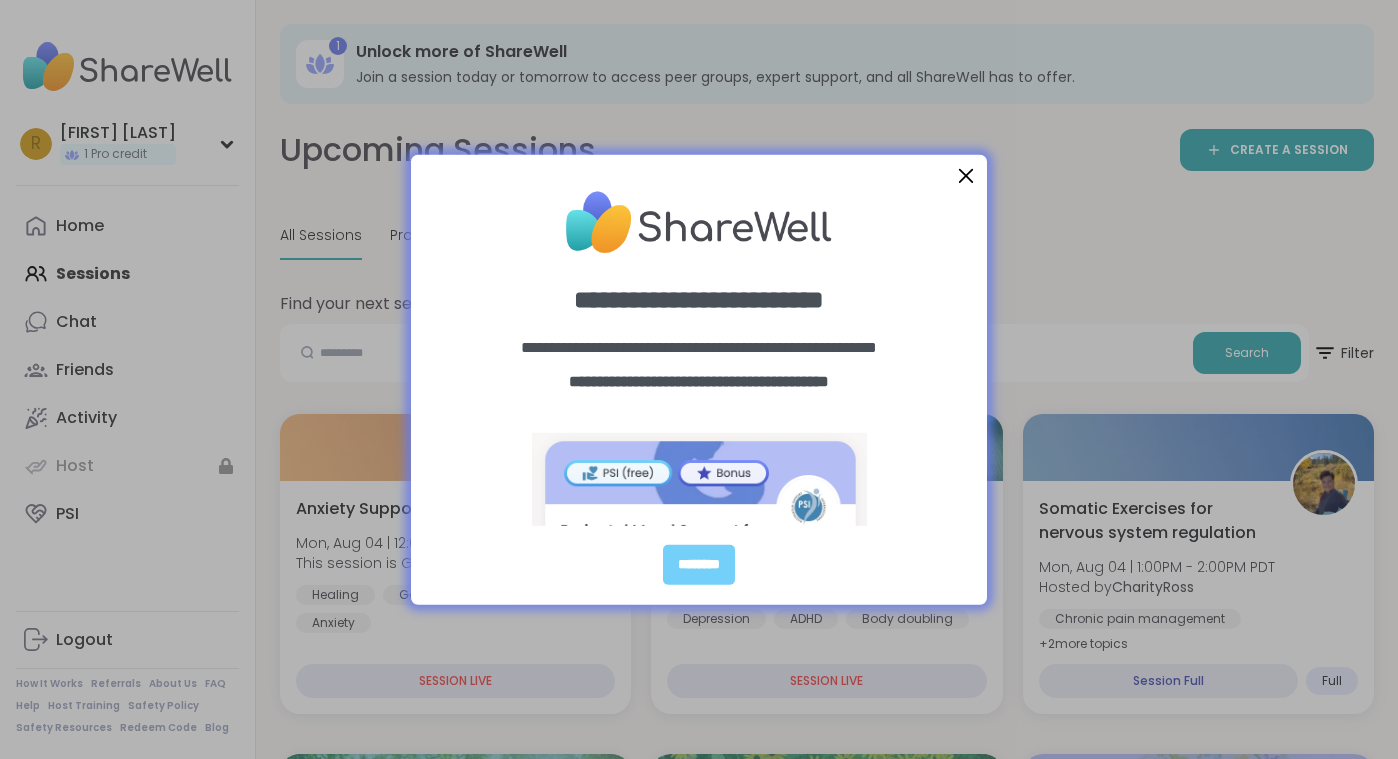 click at bounding box center (966, 175) 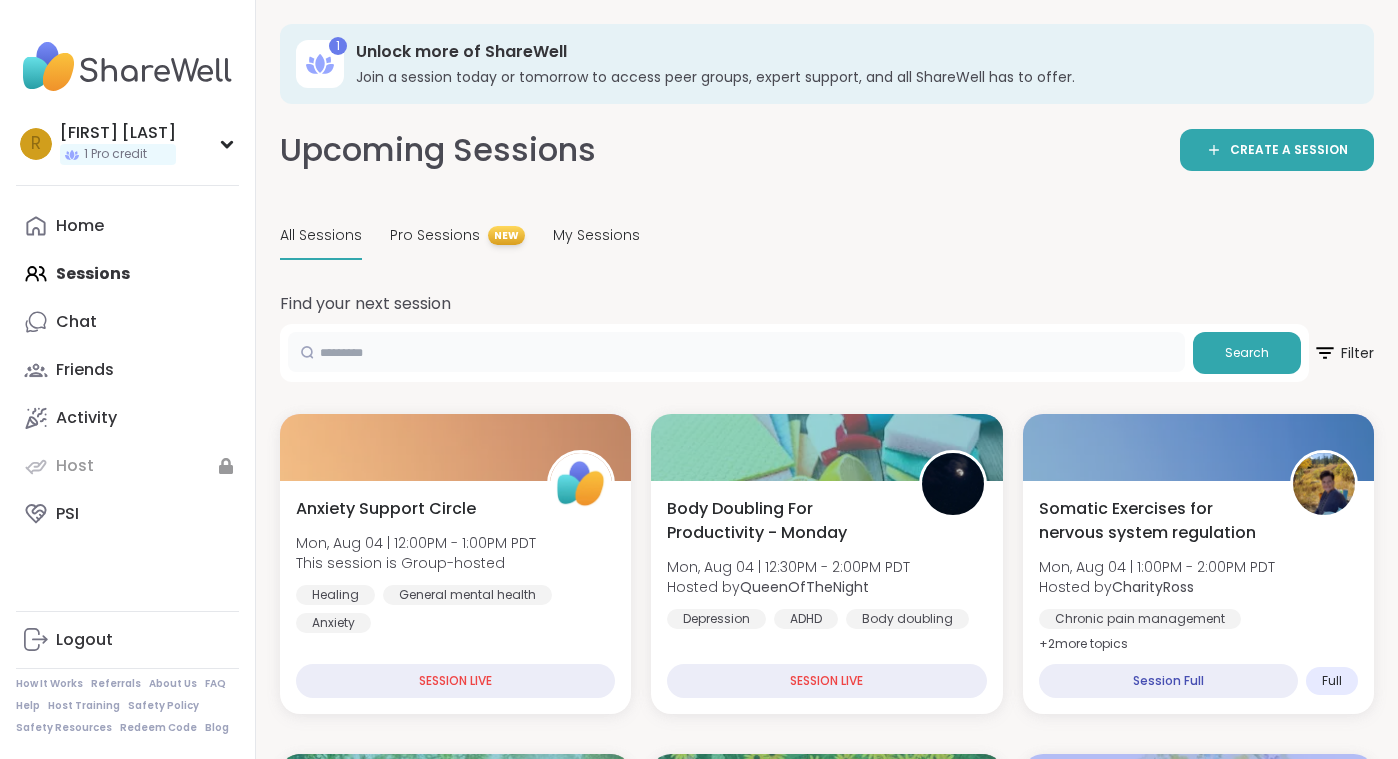click at bounding box center [736, 352] 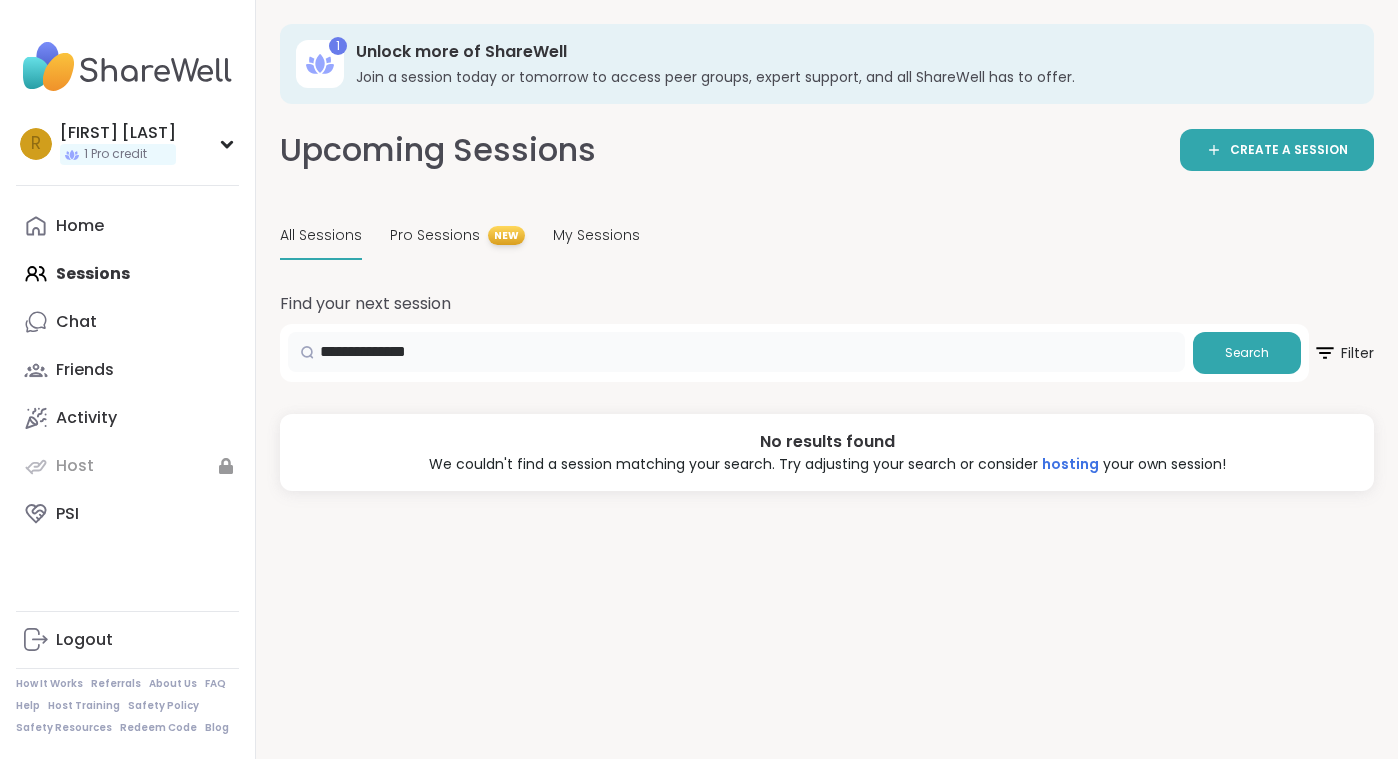 type on "**********" 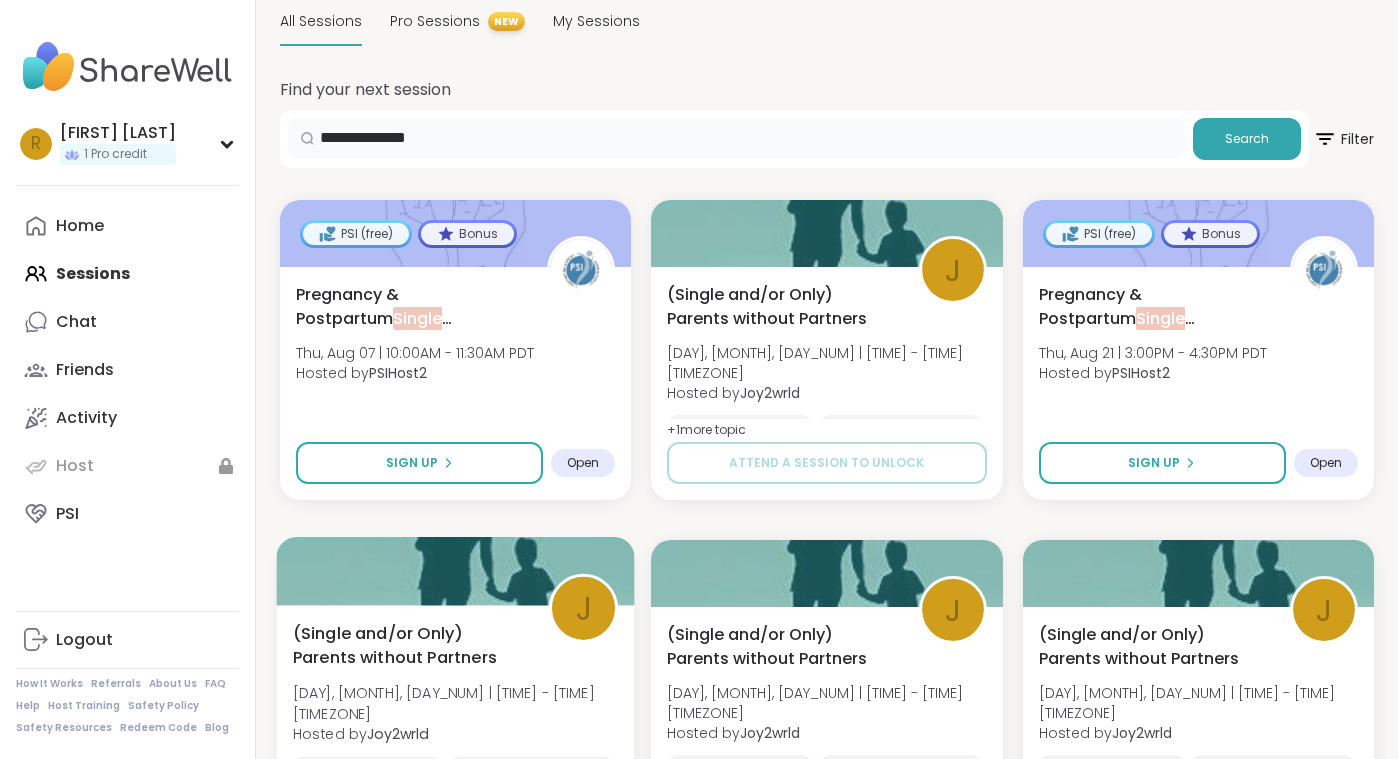 scroll, scrollTop: 0, scrollLeft: 0, axis: both 